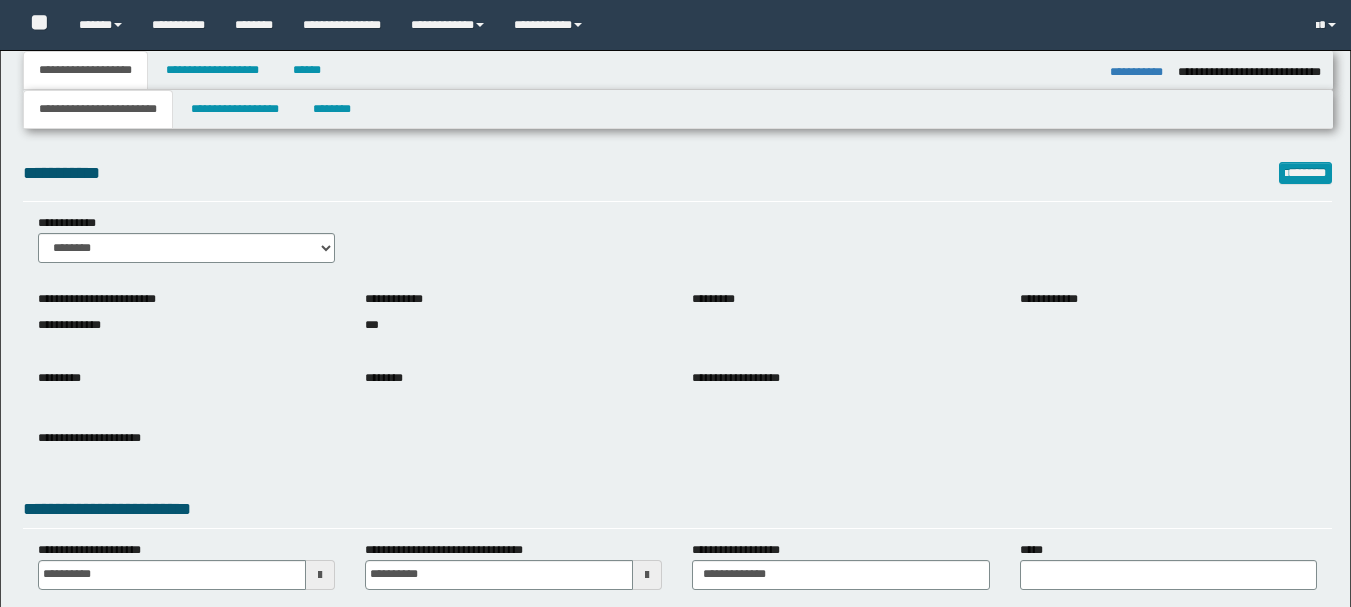 select on "*" 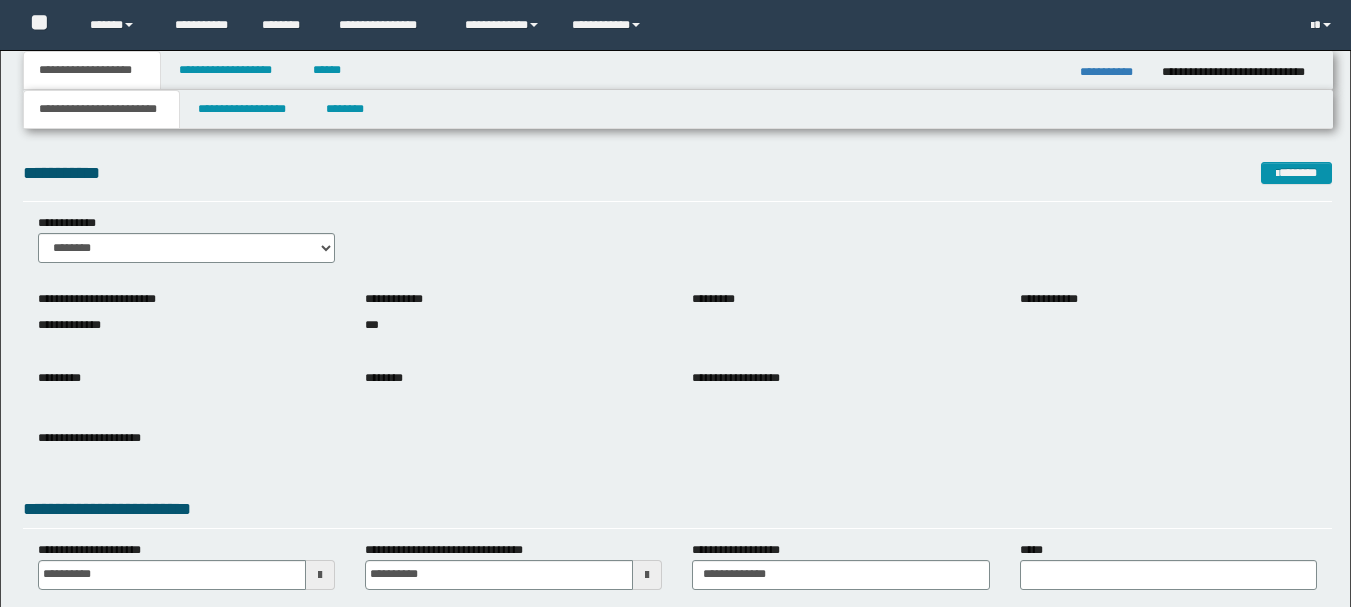 scroll, scrollTop: 0, scrollLeft: 0, axis: both 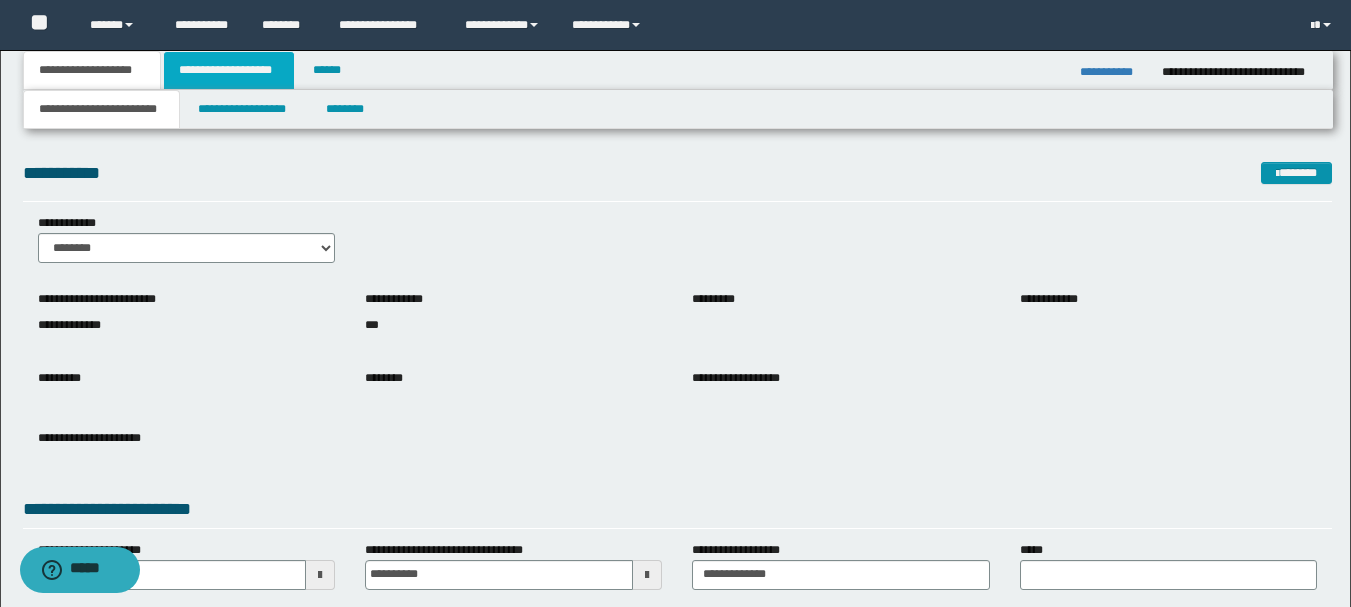 click on "**********" at bounding box center [229, 70] 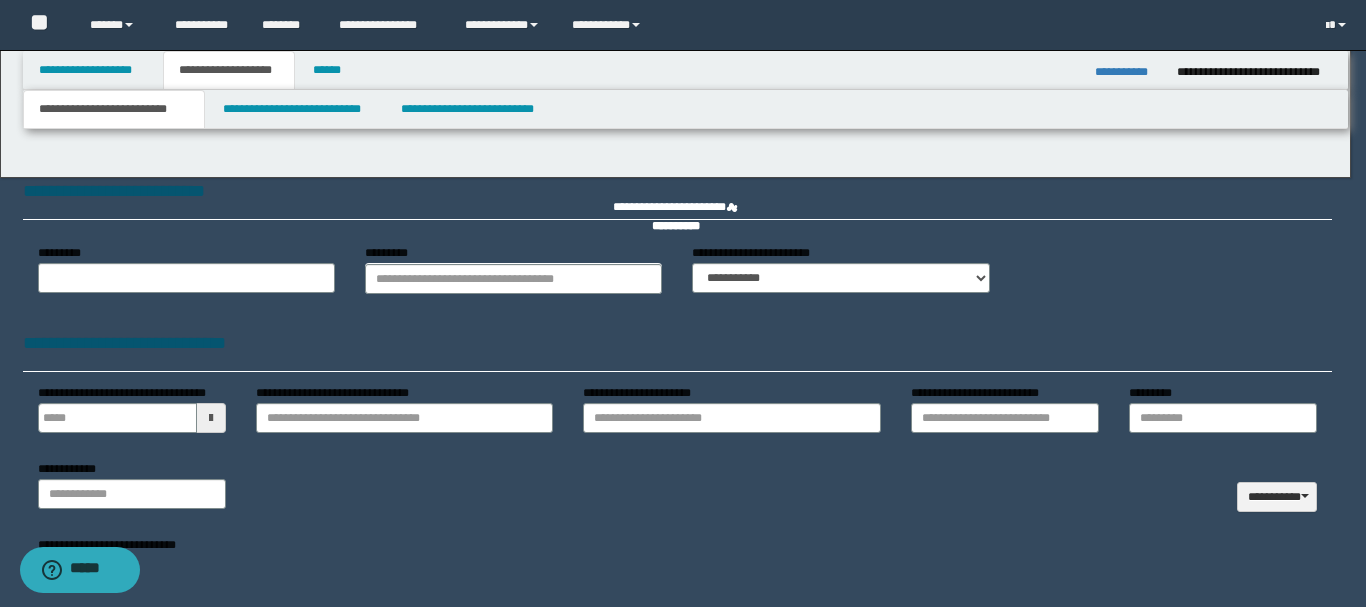 type 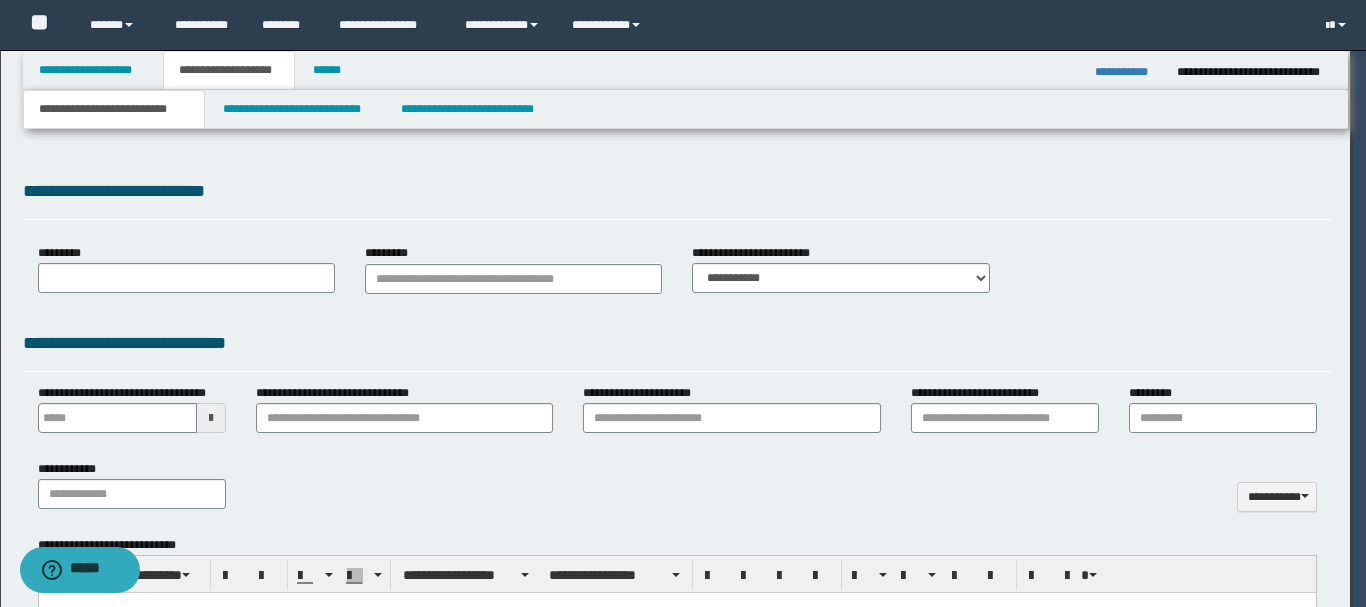 select on "*" 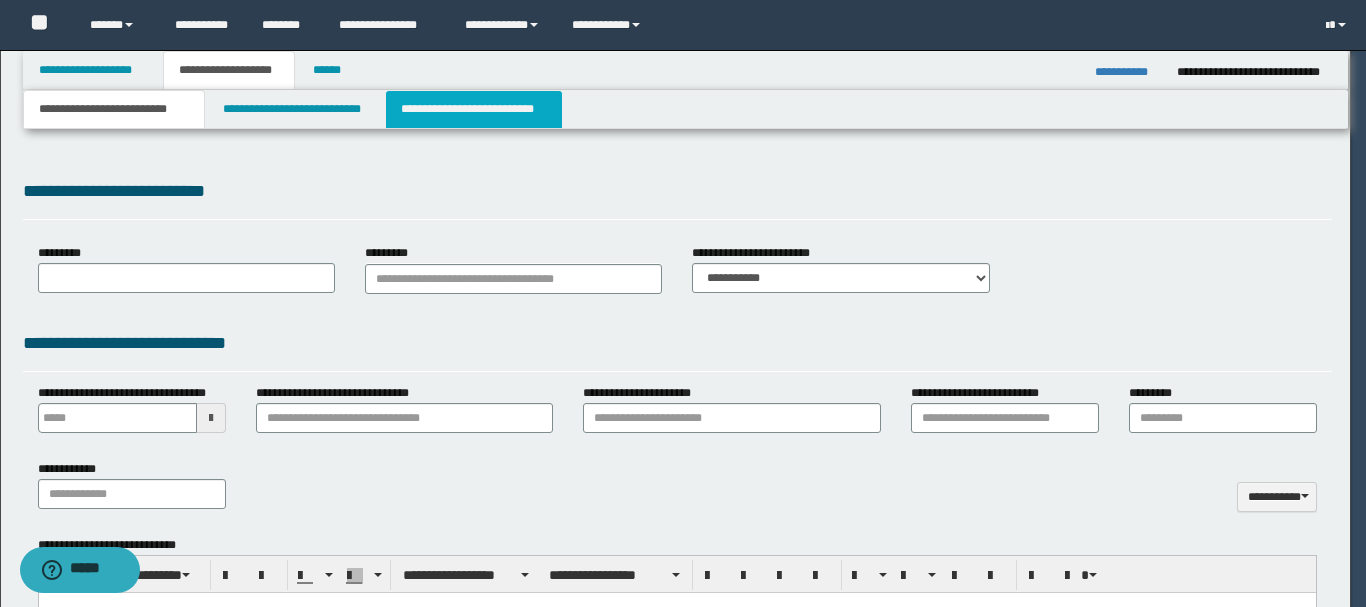 scroll, scrollTop: 0, scrollLeft: 0, axis: both 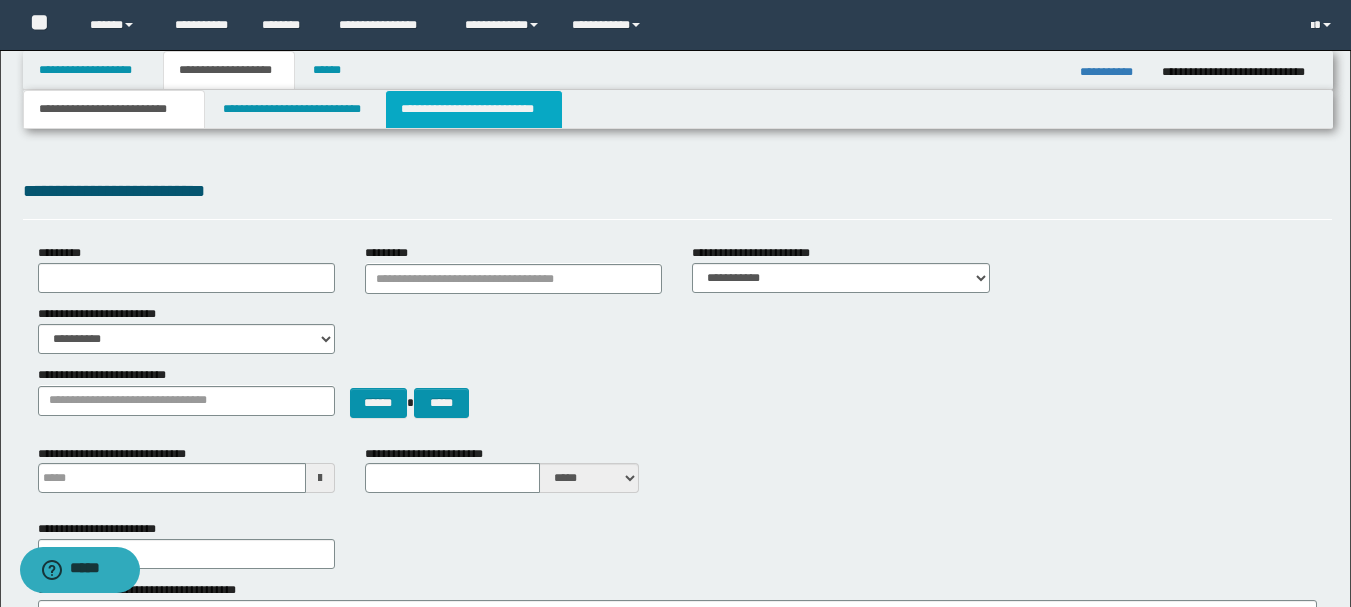 click on "**********" at bounding box center [474, 109] 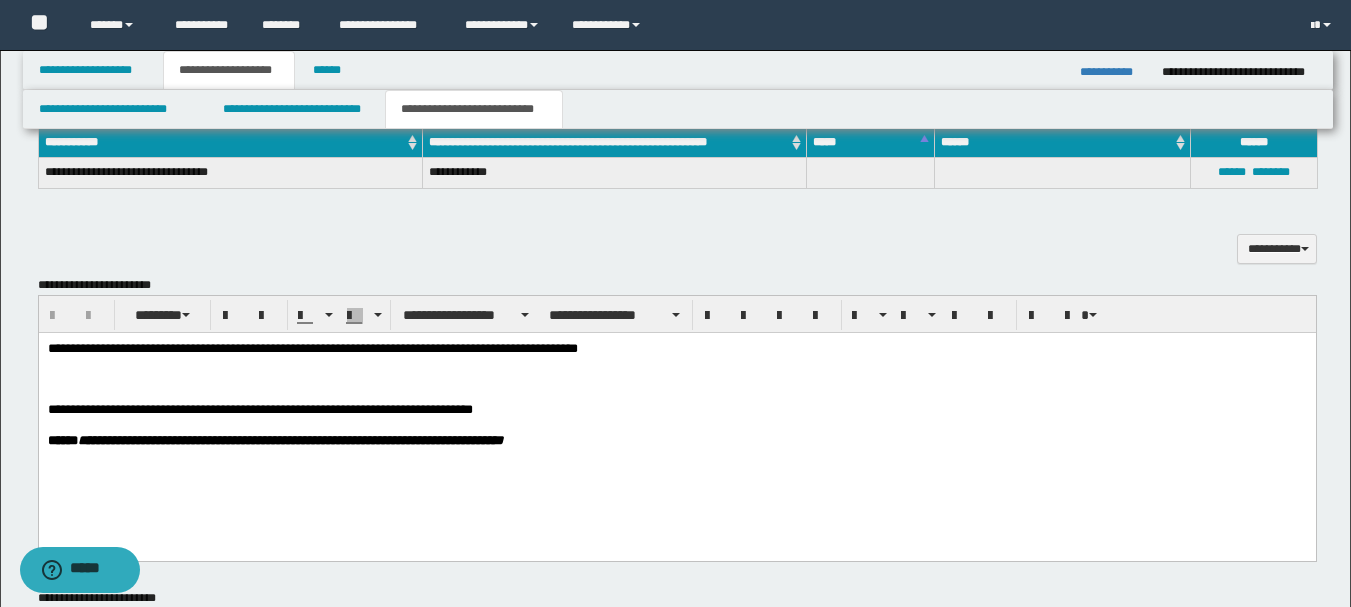scroll, scrollTop: 500, scrollLeft: 0, axis: vertical 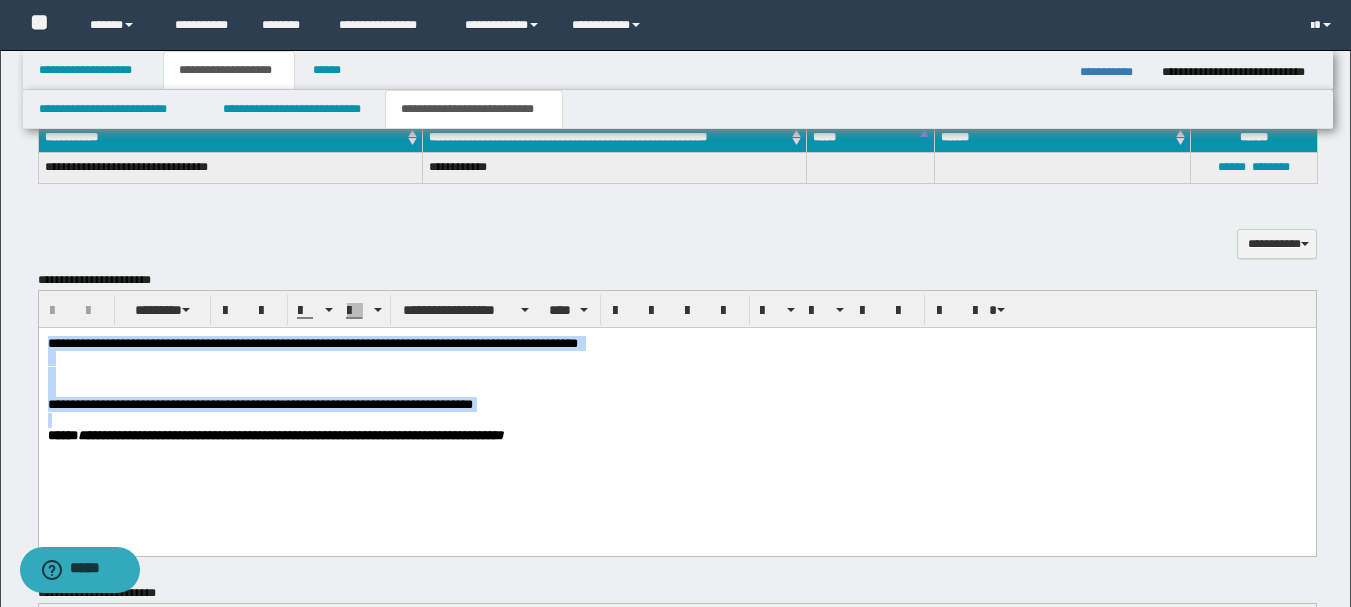 drag, startPoint x: 45, startPoint y: 344, endPoint x: 64, endPoint y: 426, distance: 84.17244 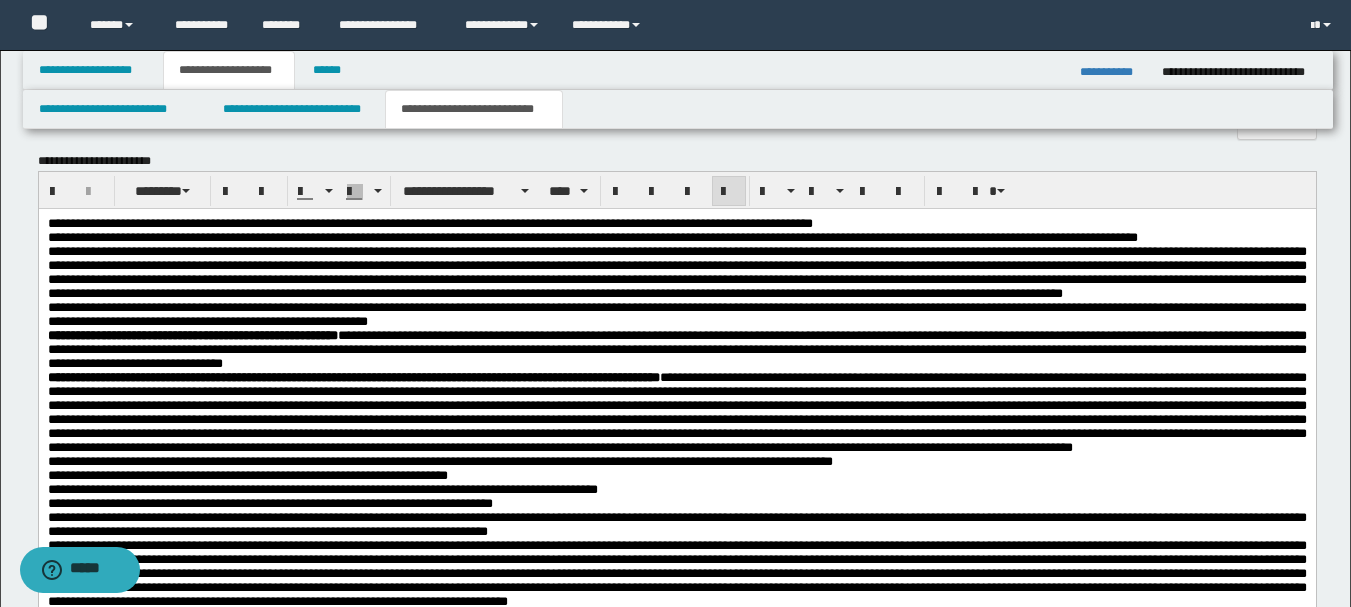 scroll, scrollTop: 900, scrollLeft: 0, axis: vertical 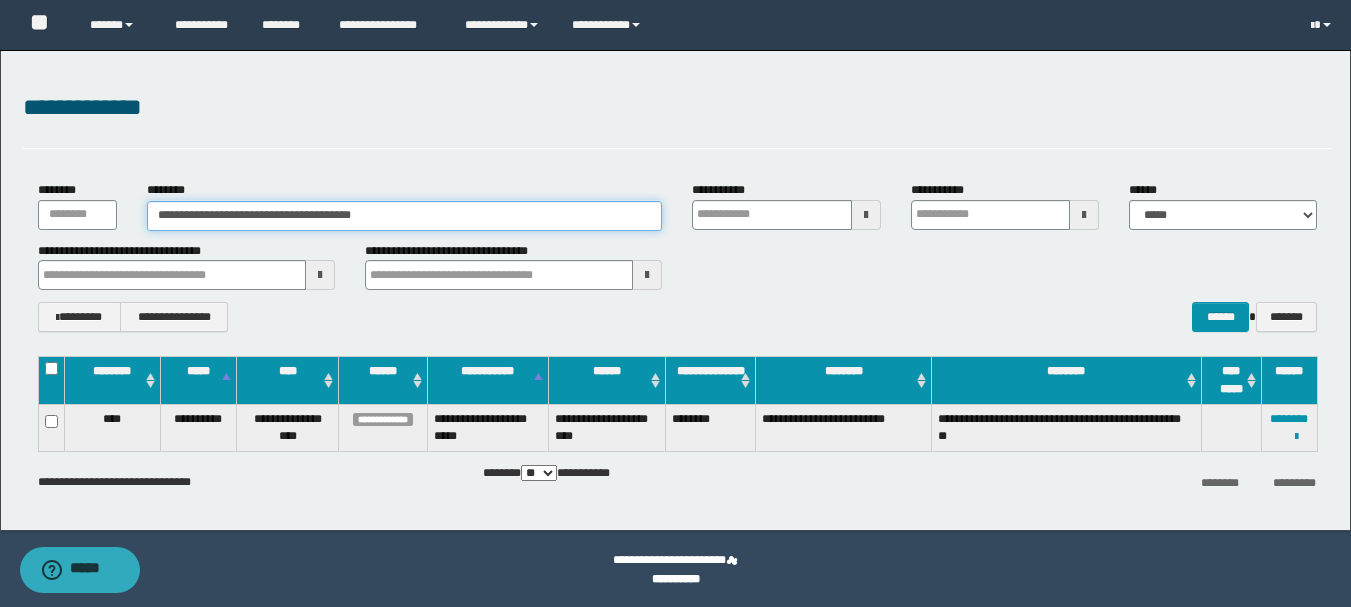 drag, startPoint x: 429, startPoint y: 216, endPoint x: 130, endPoint y: 226, distance: 299.16718 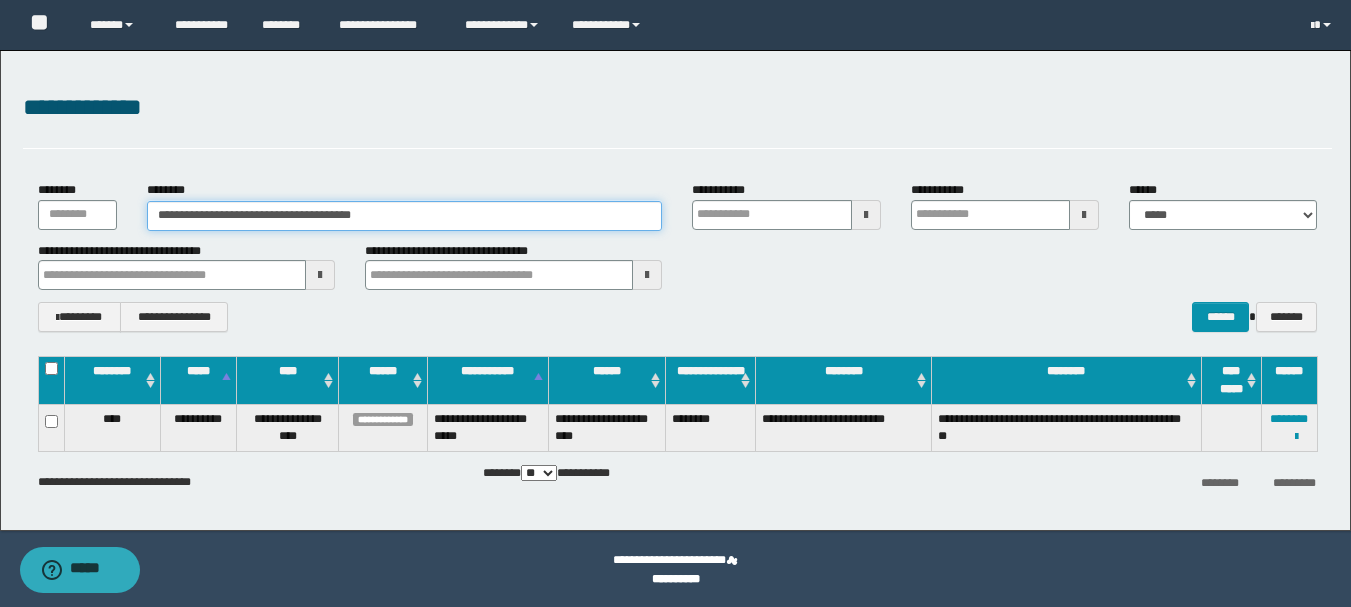 paste 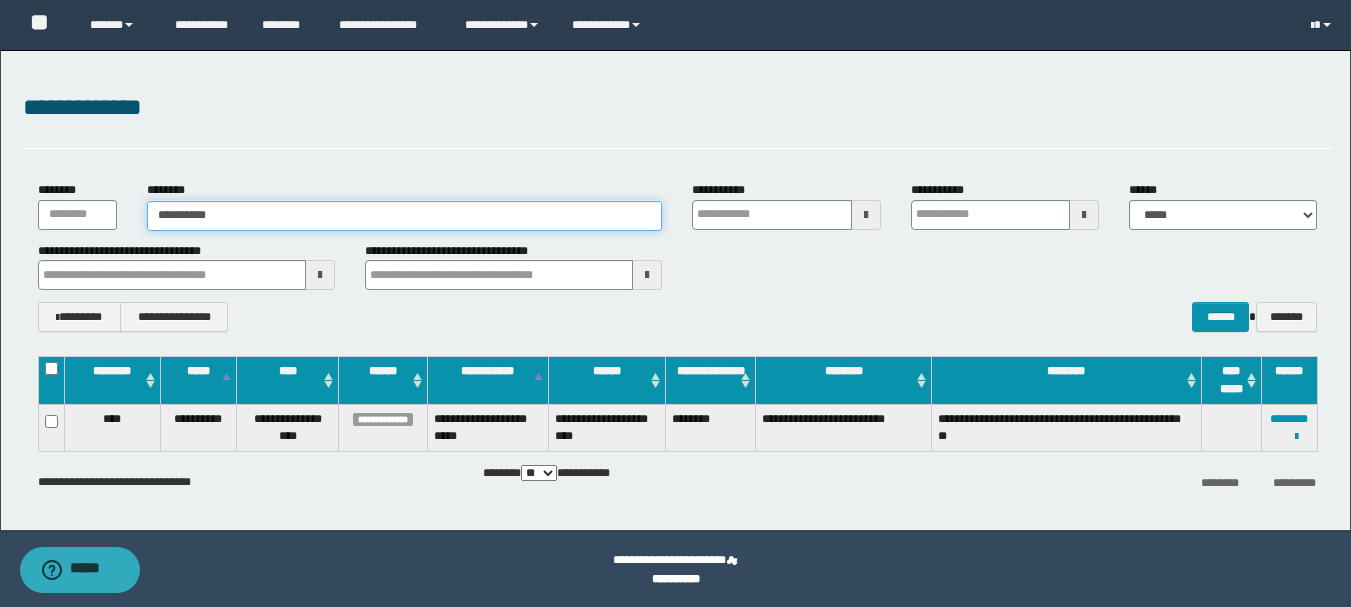 type on "**********" 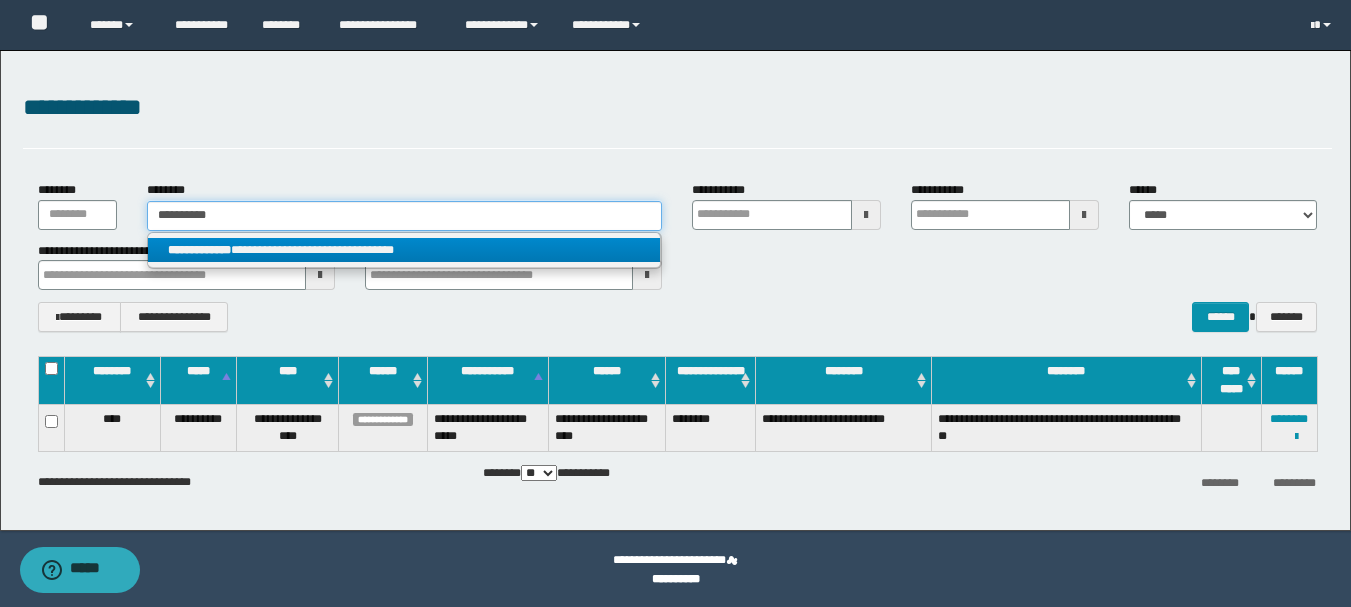 type on "**********" 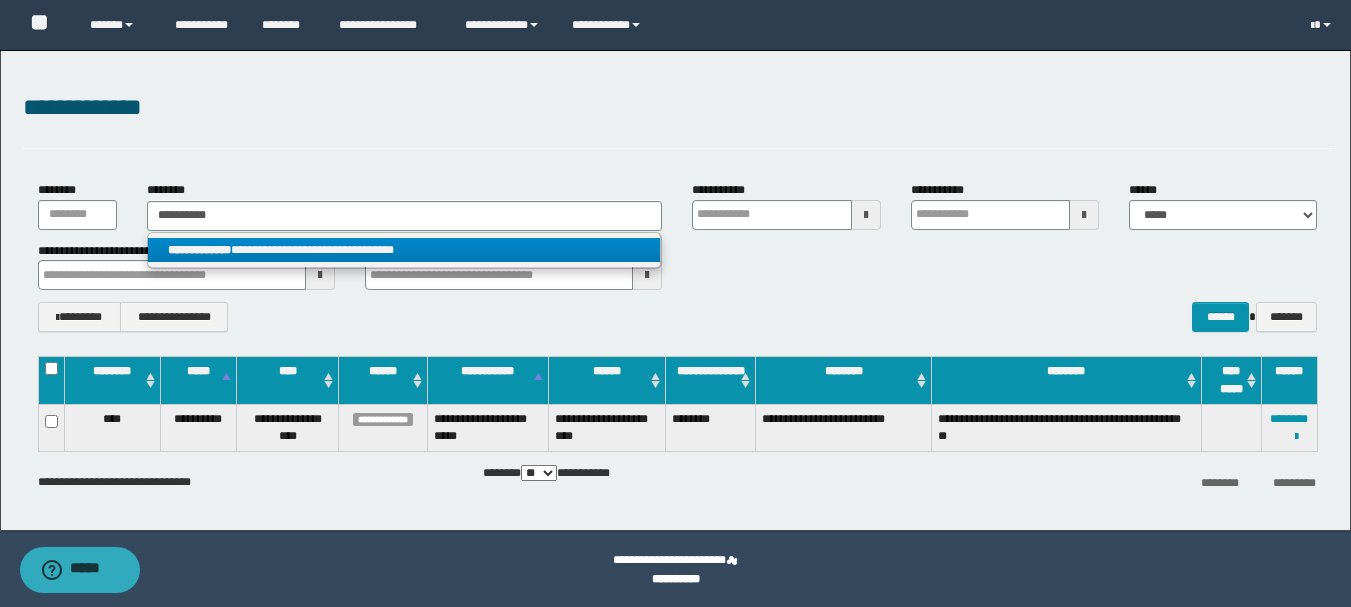 click on "**********" at bounding box center [404, 250] 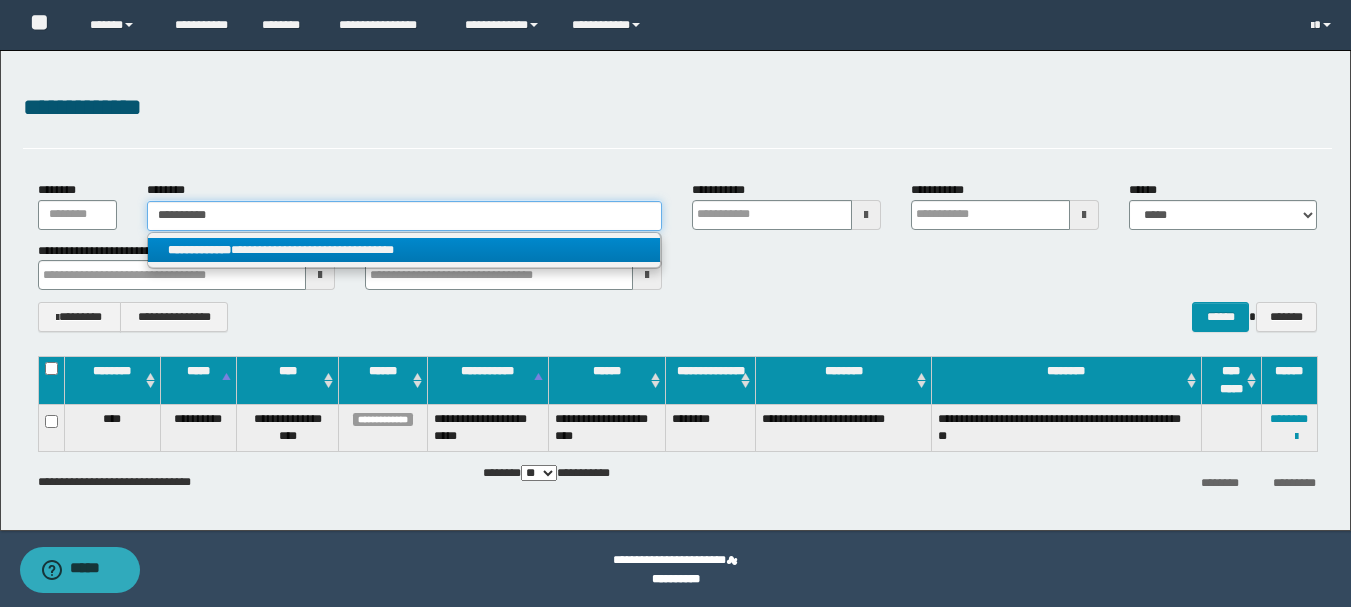 type 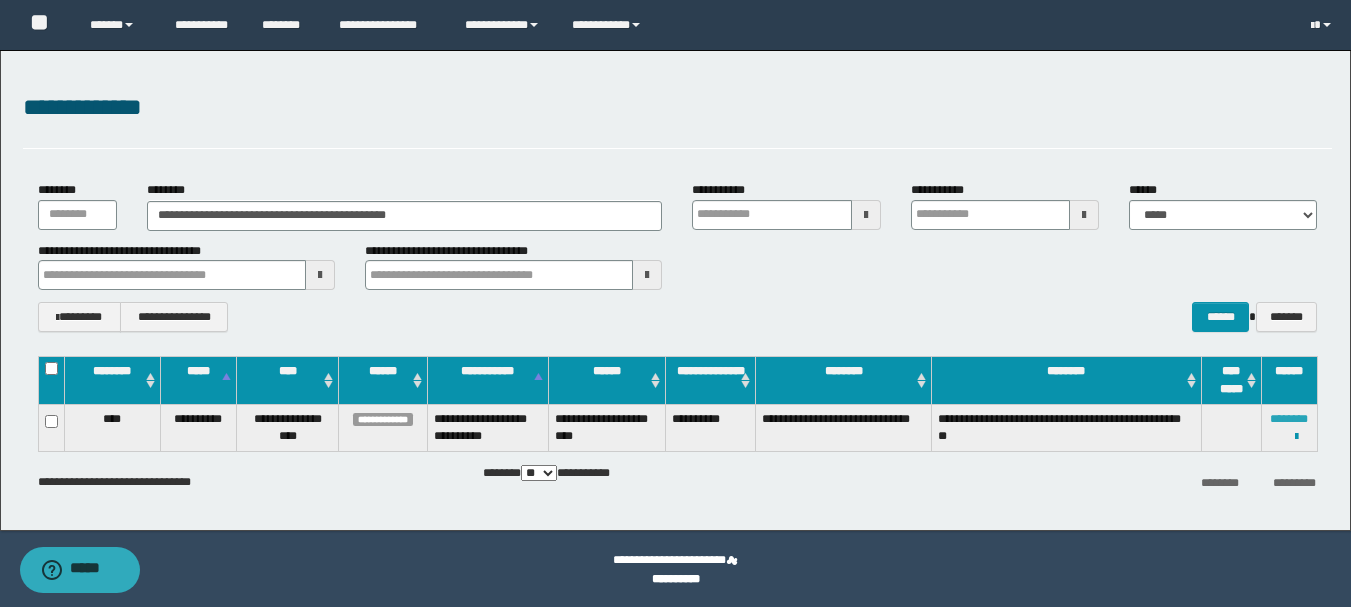 click on "********" at bounding box center (1289, 419) 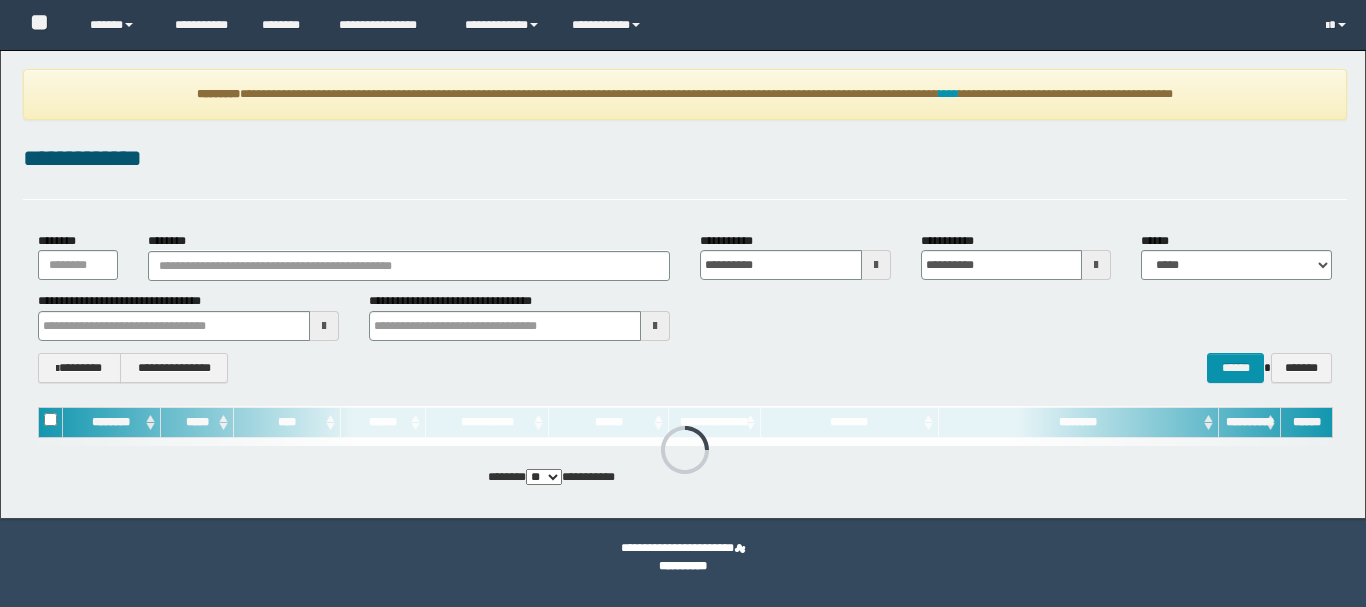 scroll, scrollTop: 0, scrollLeft: 0, axis: both 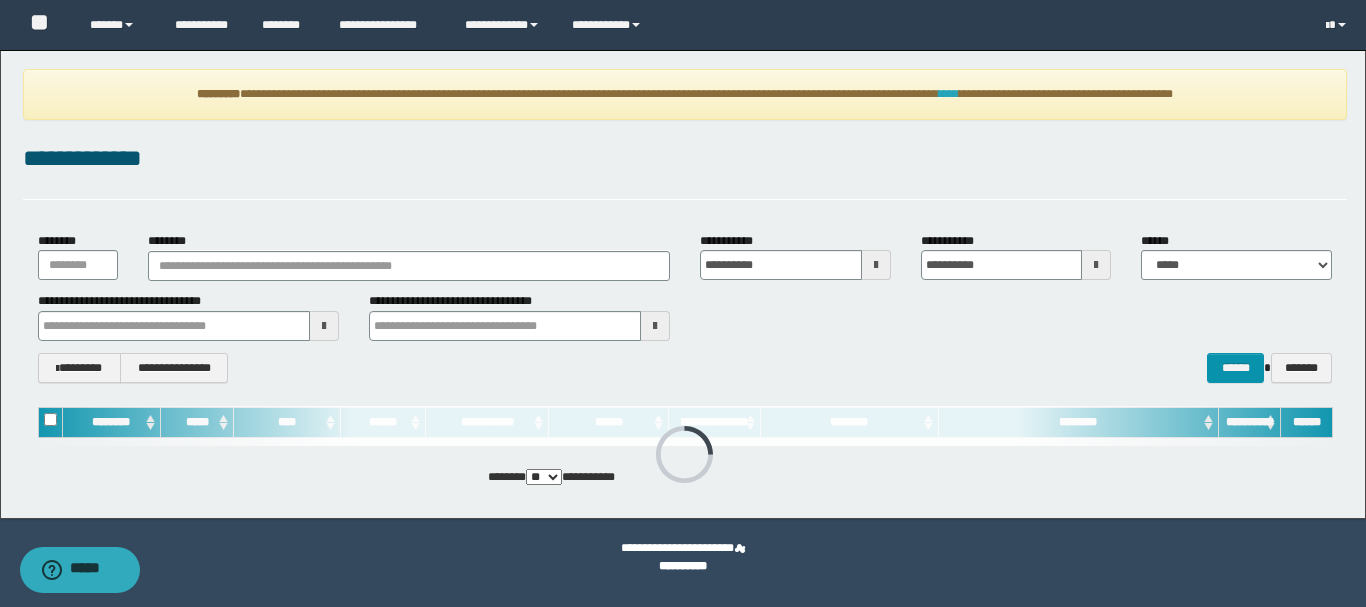click on "****" at bounding box center [949, 94] 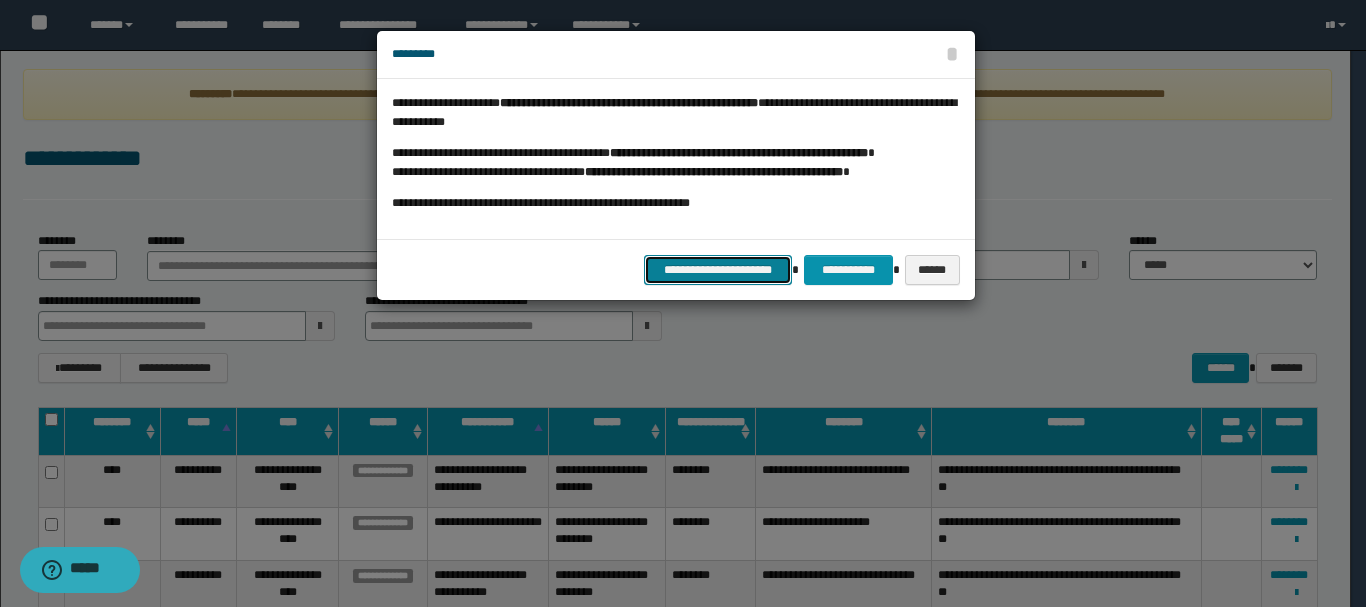click on "**********" at bounding box center [718, 270] 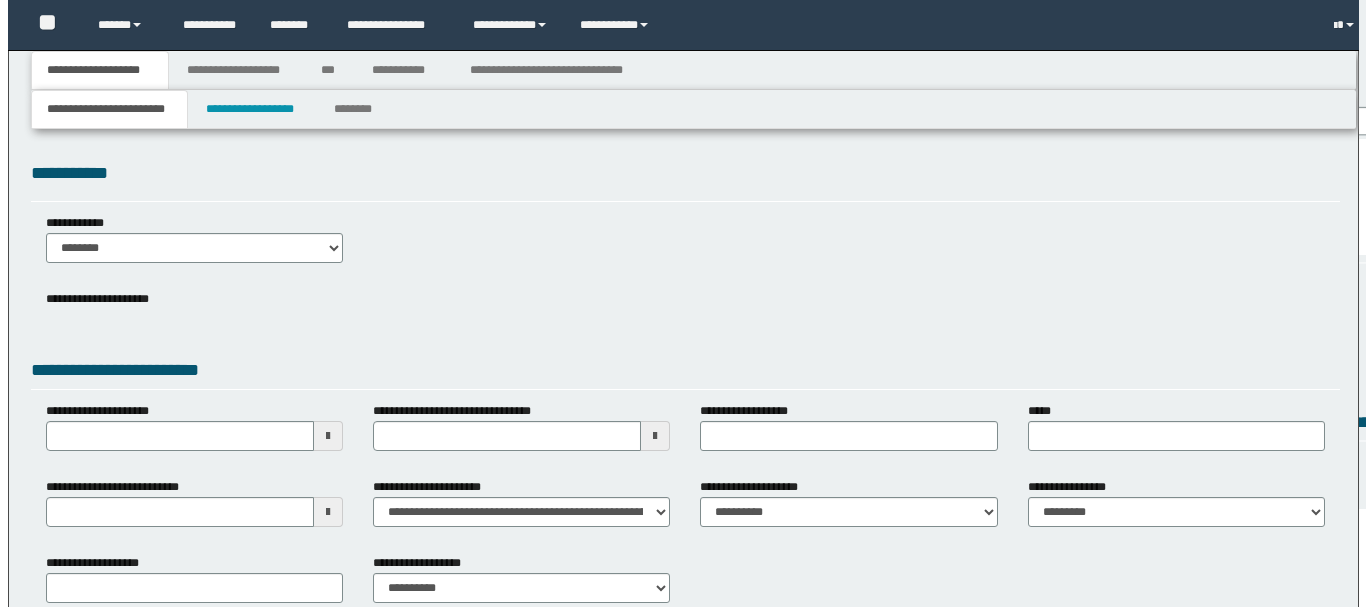 scroll, scrollTop: 0, scrollLeft: 0, axis: both 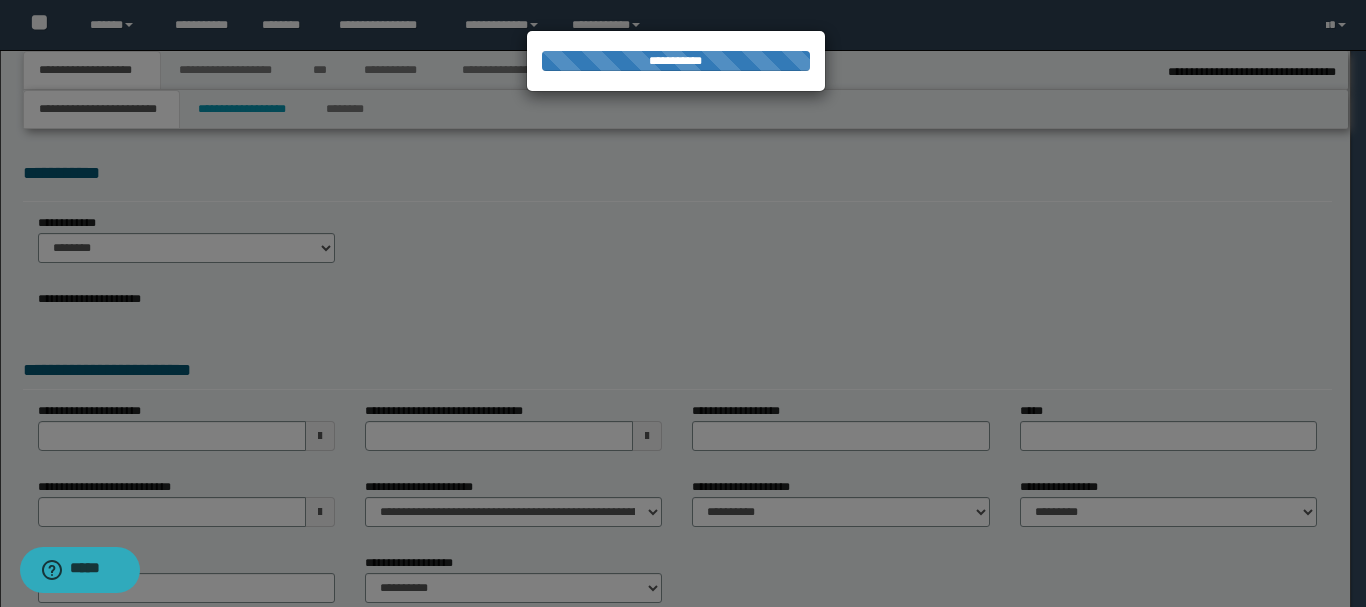 type on "**********" 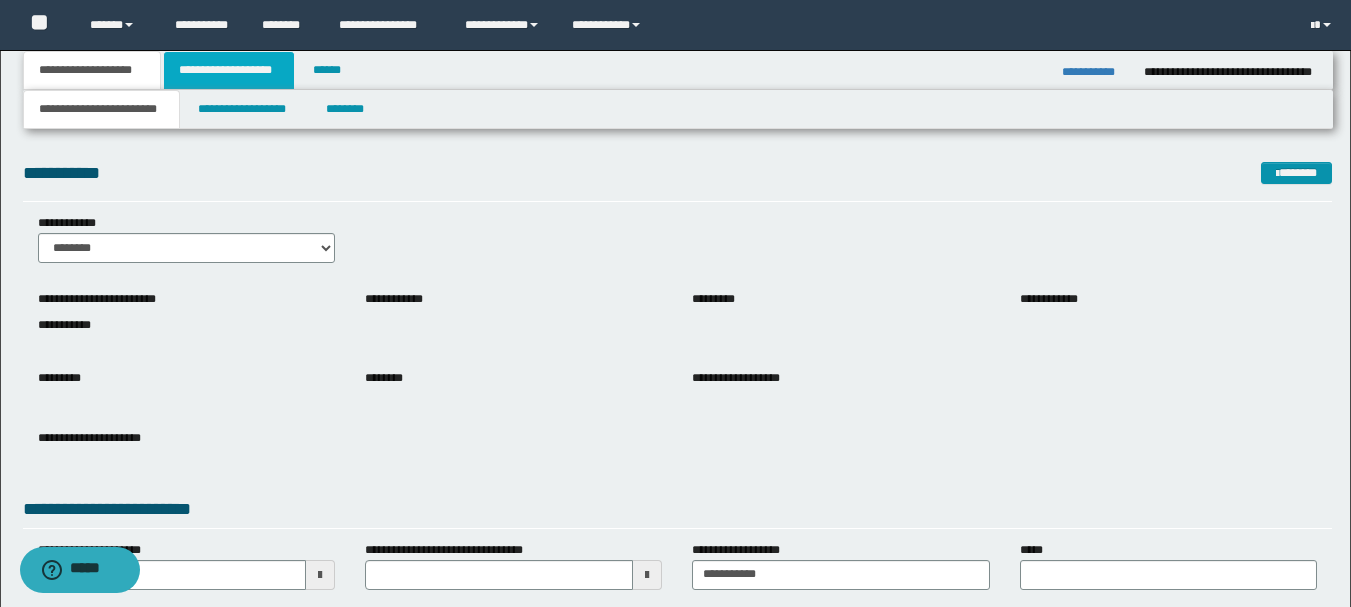 click on "**********" at bounding box center [229, 70] 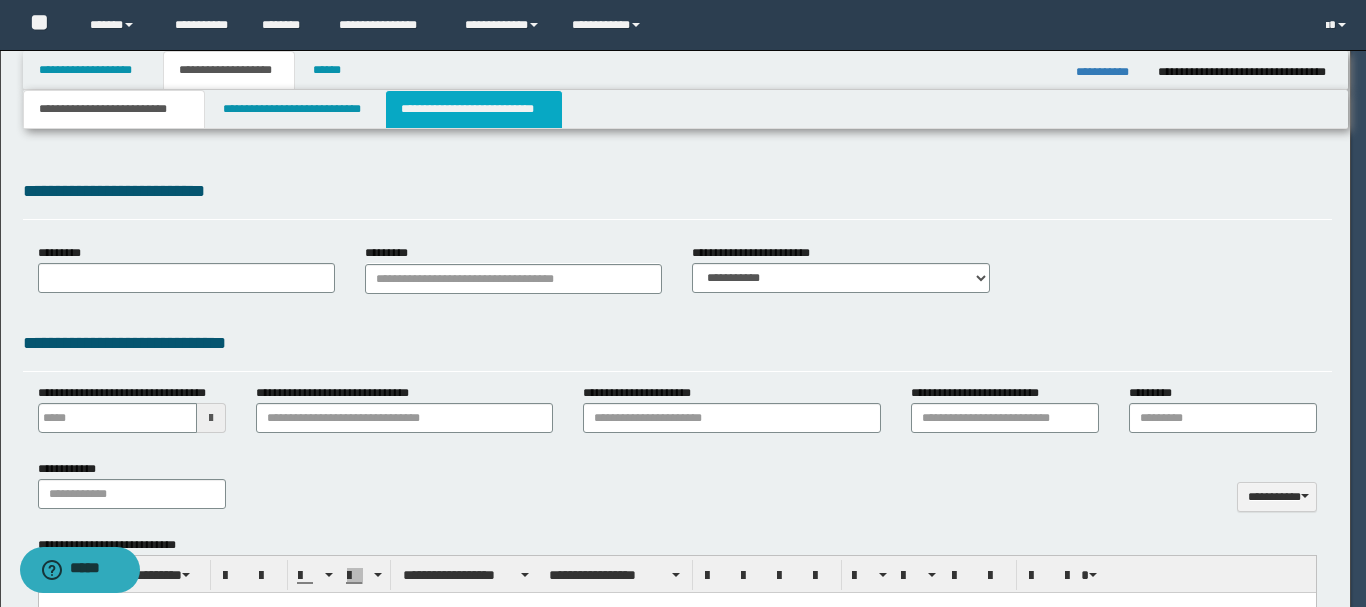 scroll, scrollTop: 0, scrollLeft: 0, axis: both 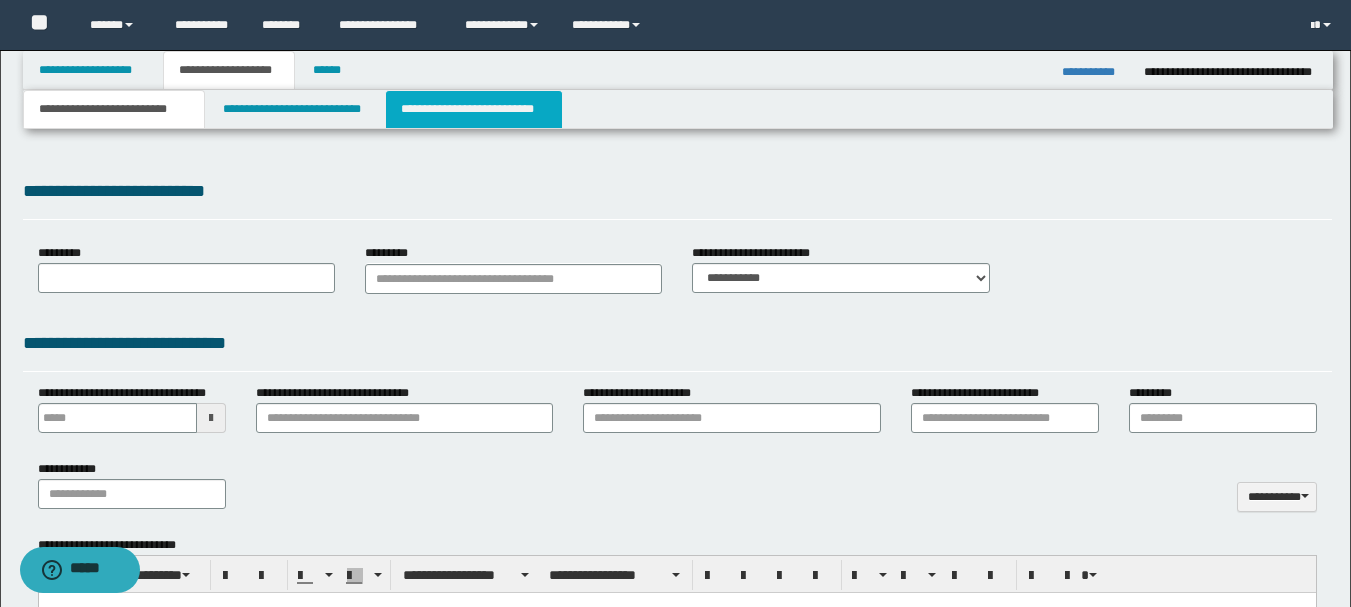 select on "*" 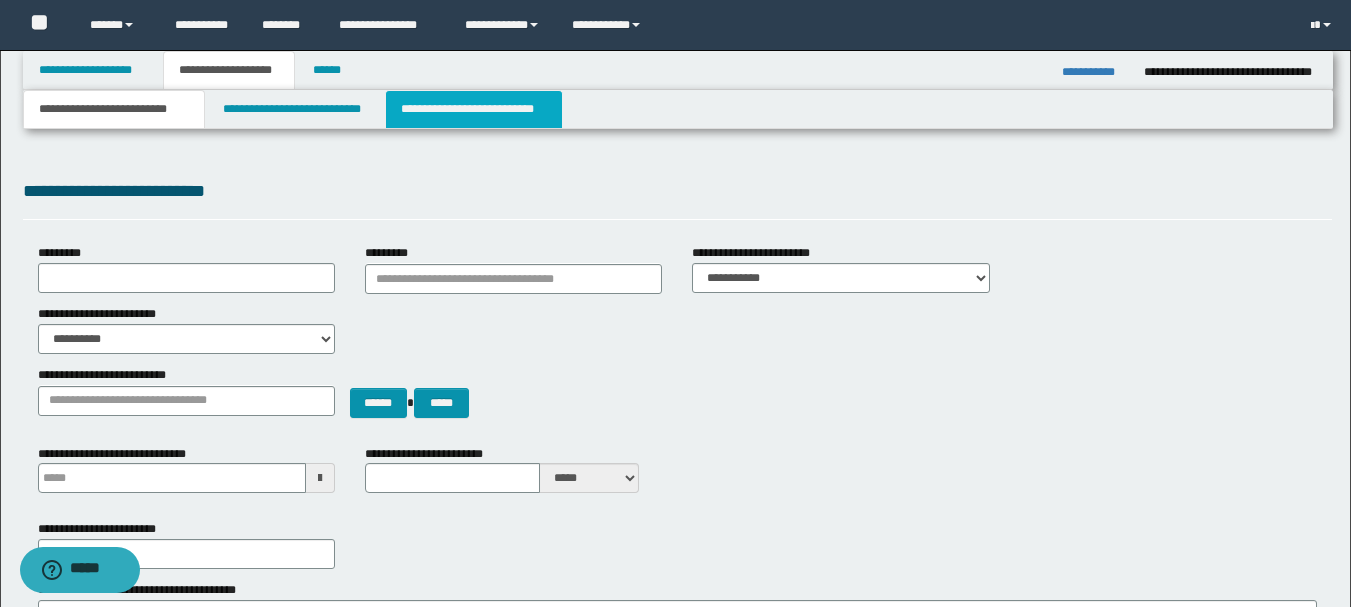 click on "**********" at bounding box center (474, 109) 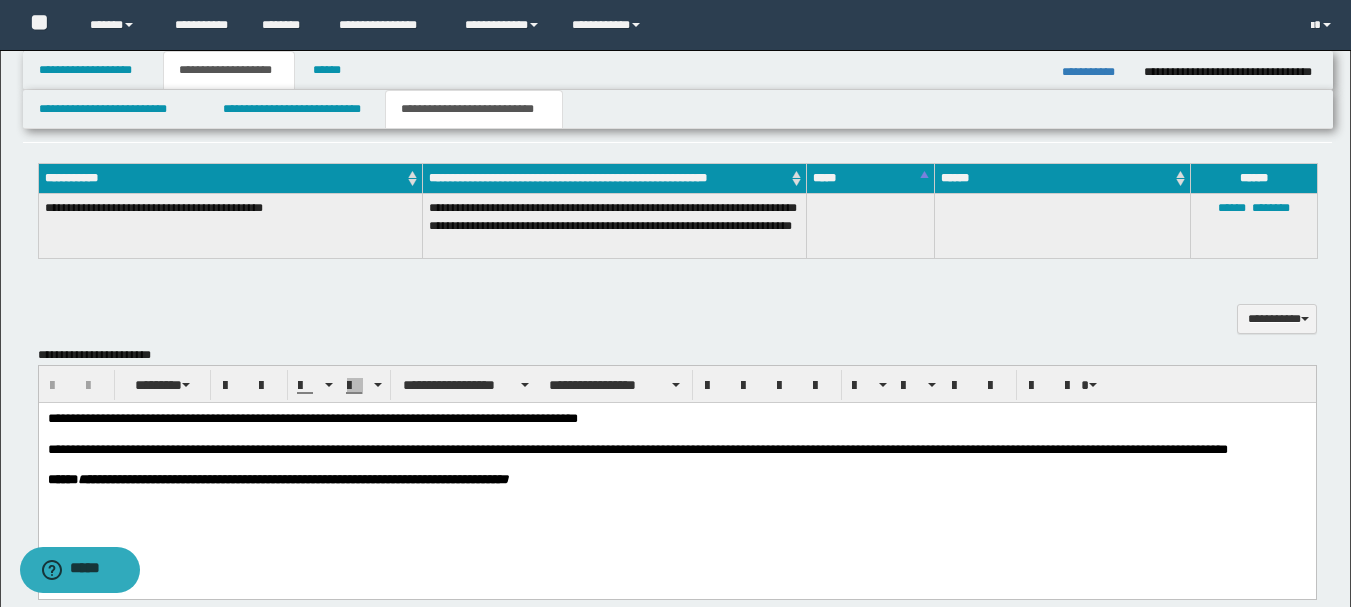 scroll, scrollTop: 500, scrollLeft: 0, axis: vertical 